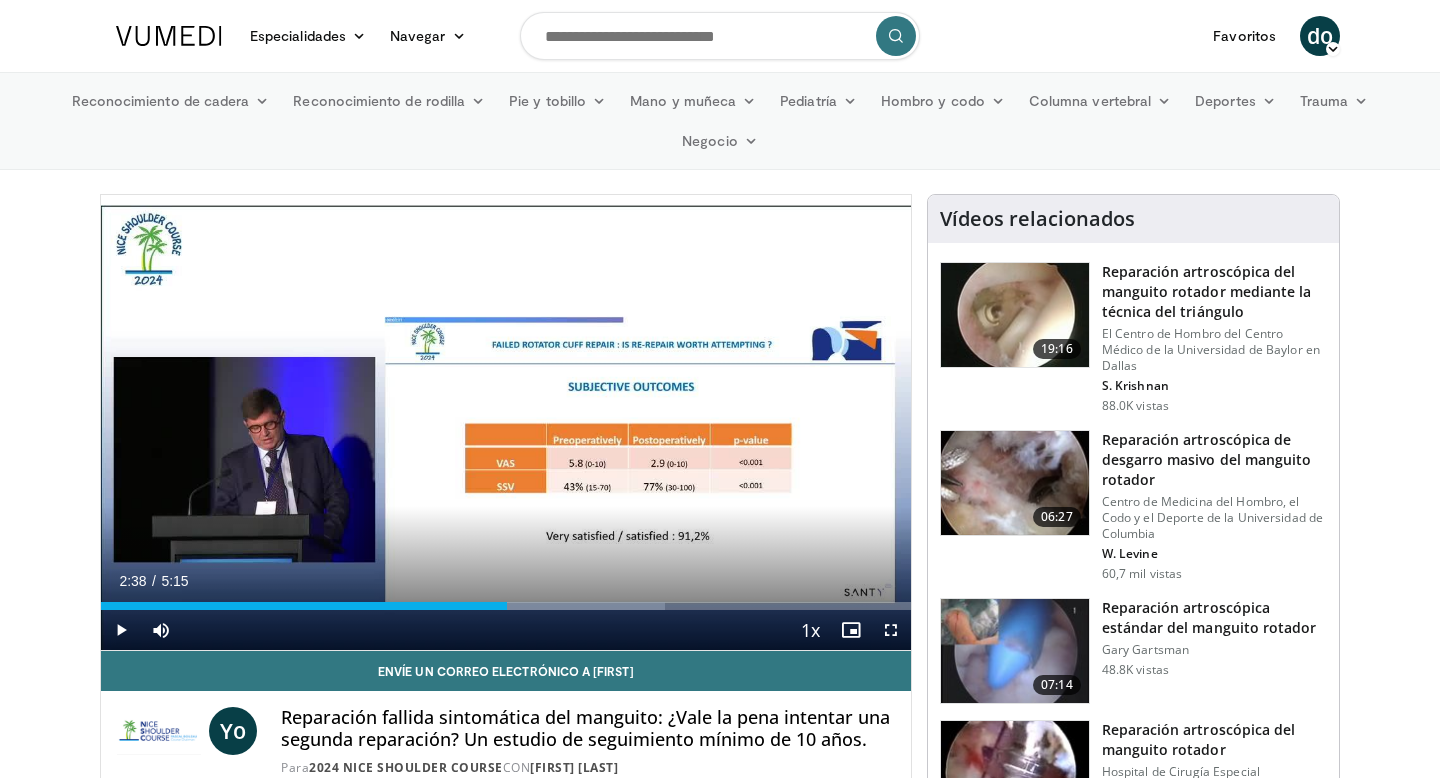scroll, scrollTop: 0, scrollLeft: 0, axis: both 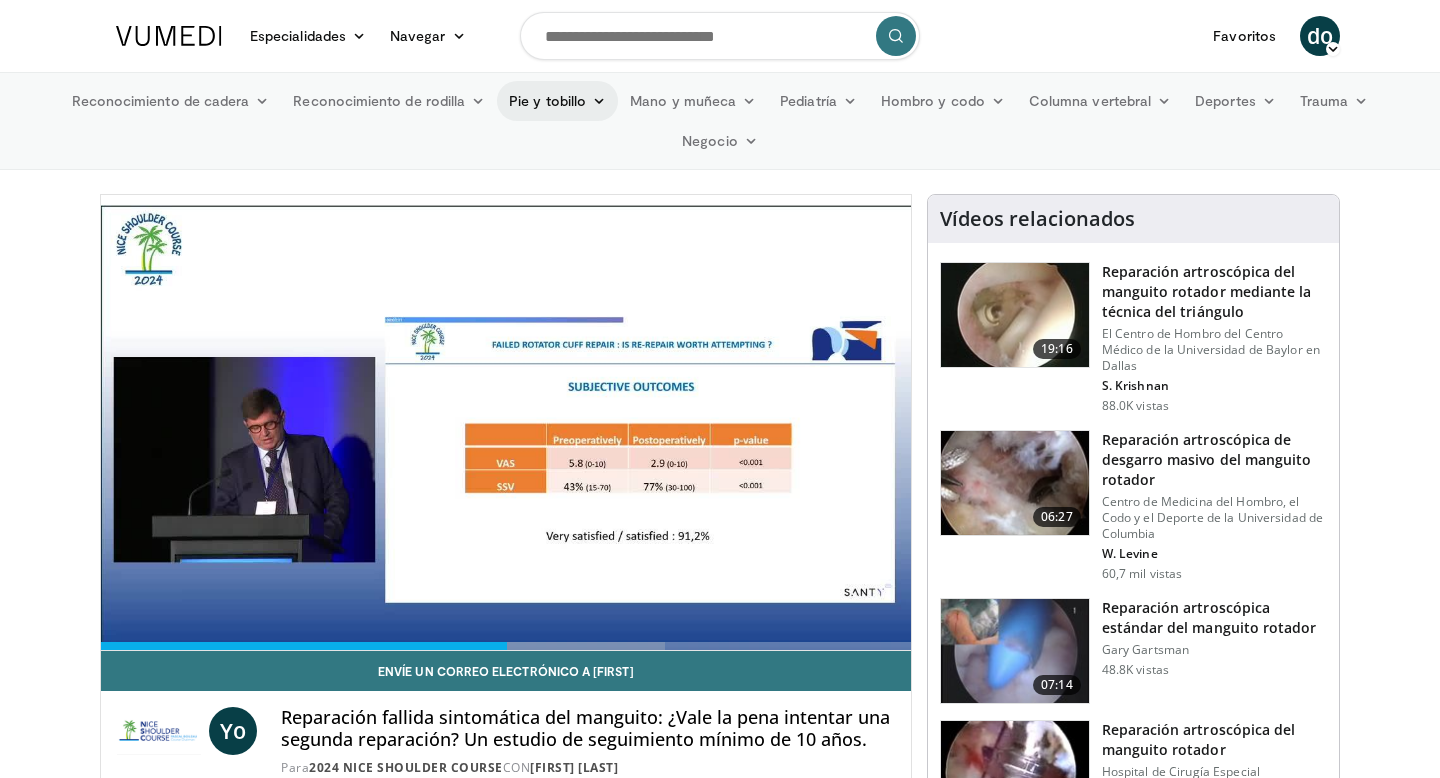 click on "Pie y tobillo" at bounding box center [547, 101] 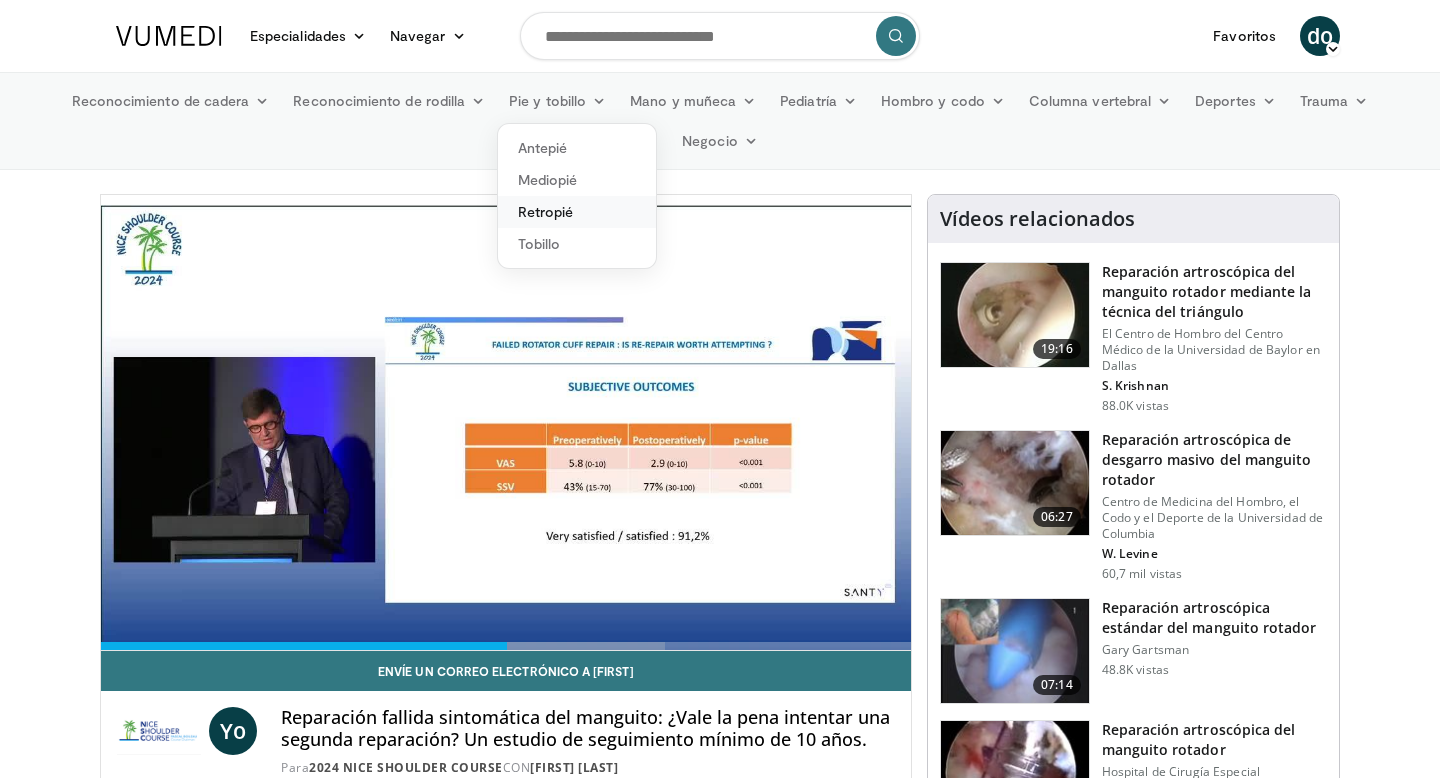 click on "Retropié" at bounding box center (577, 212) 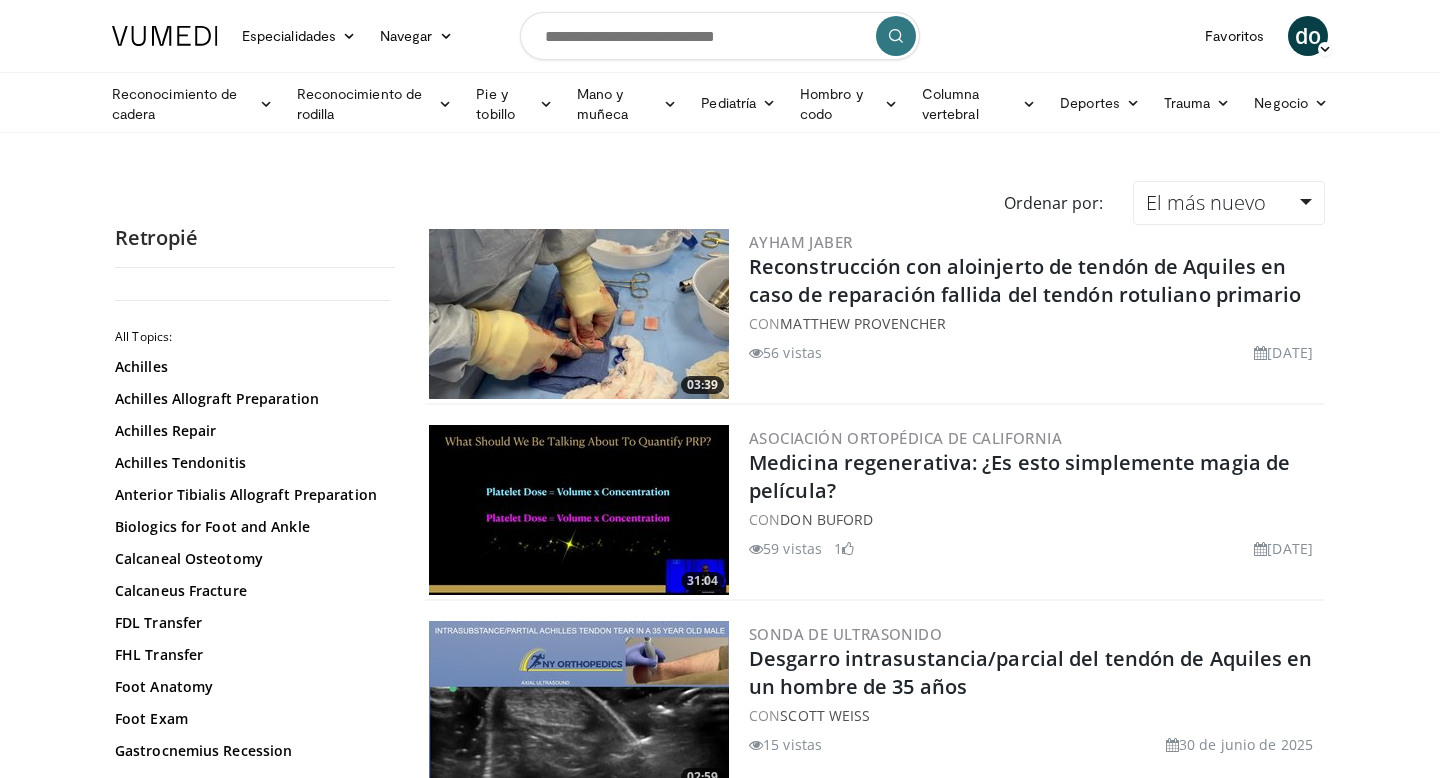 scroll, scrollTop: 0, scrollLeft: 0, axis: both 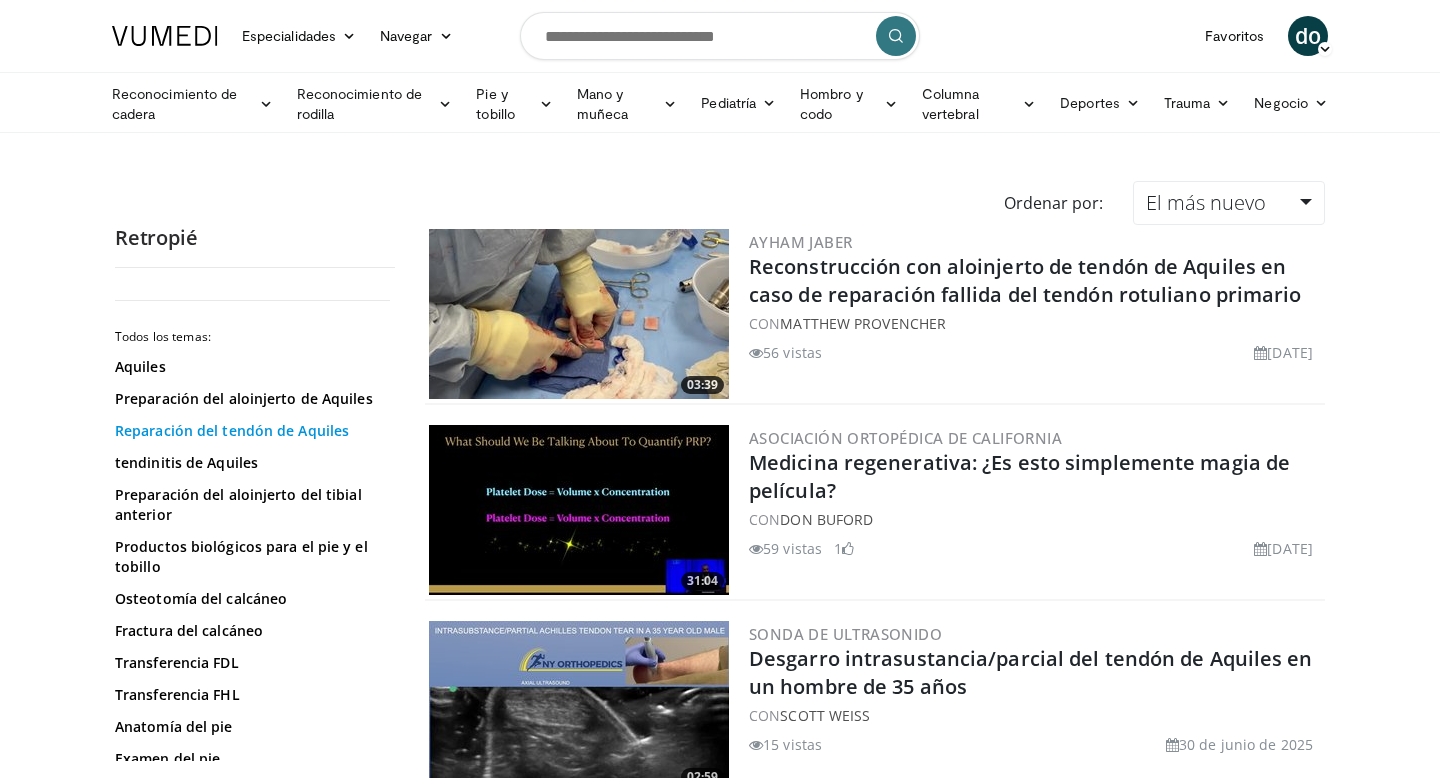 click on "Reparación del tendón de Aquiles" at bounding box center [232, 430] 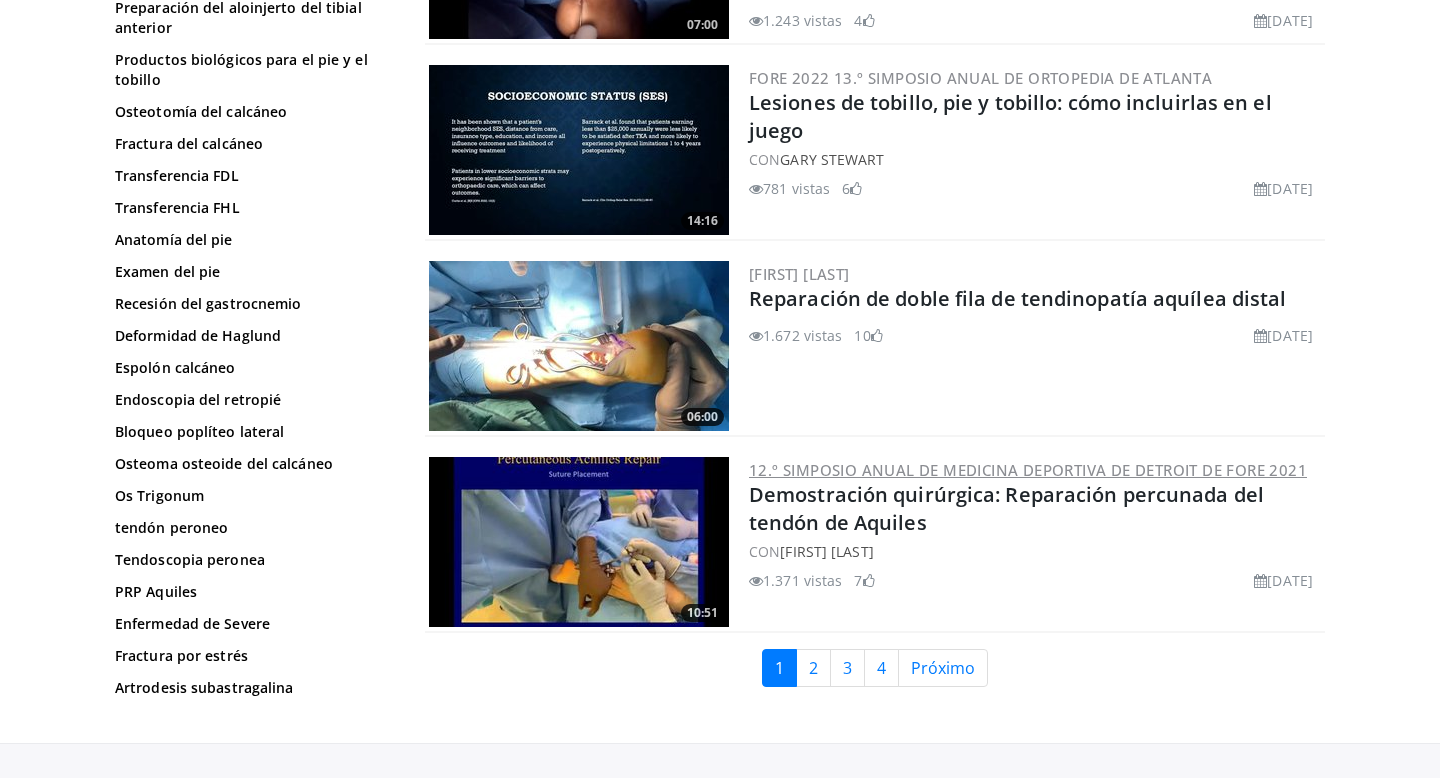 scroll, scrollTop: 4519, scrollLeft: 0, axis: vertical 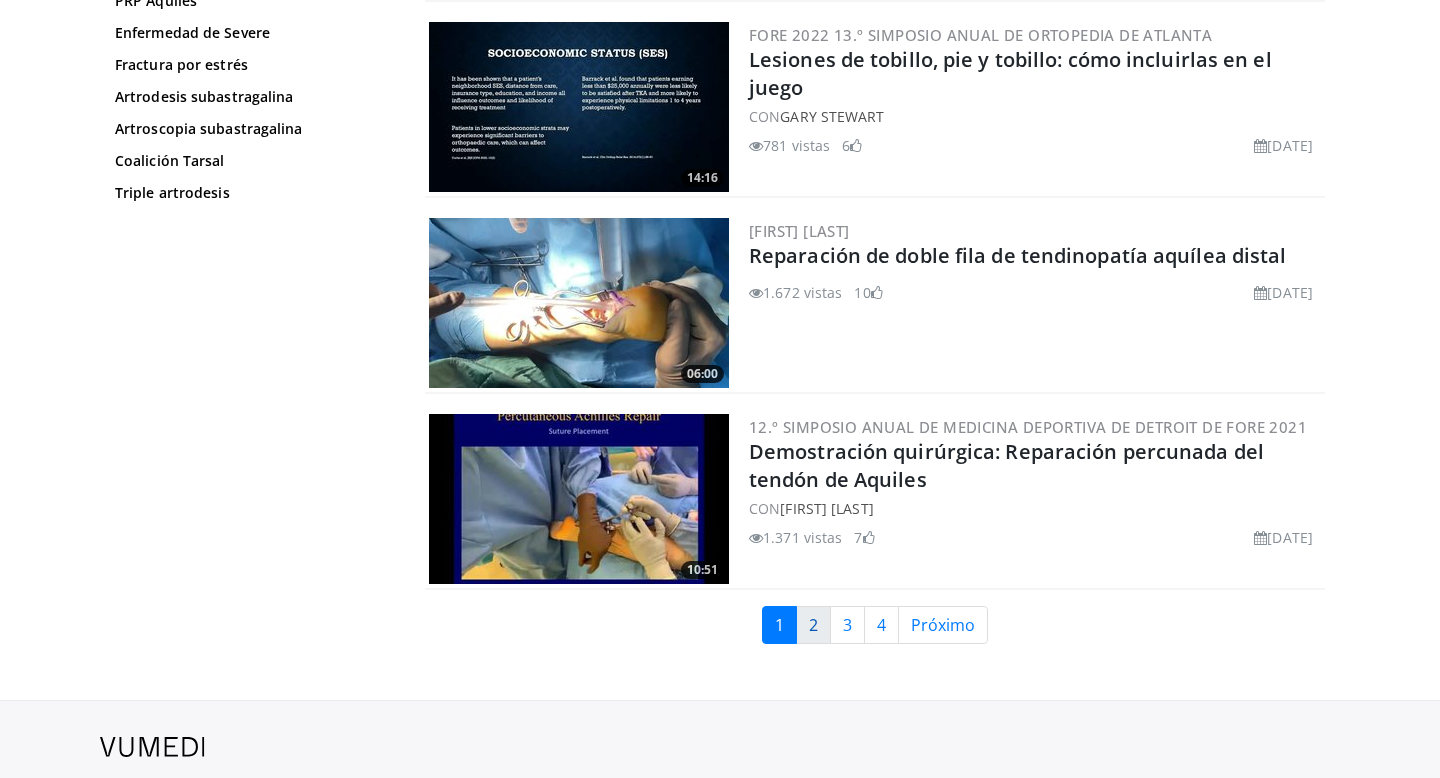click on "2" at bounding box center [813, 625] 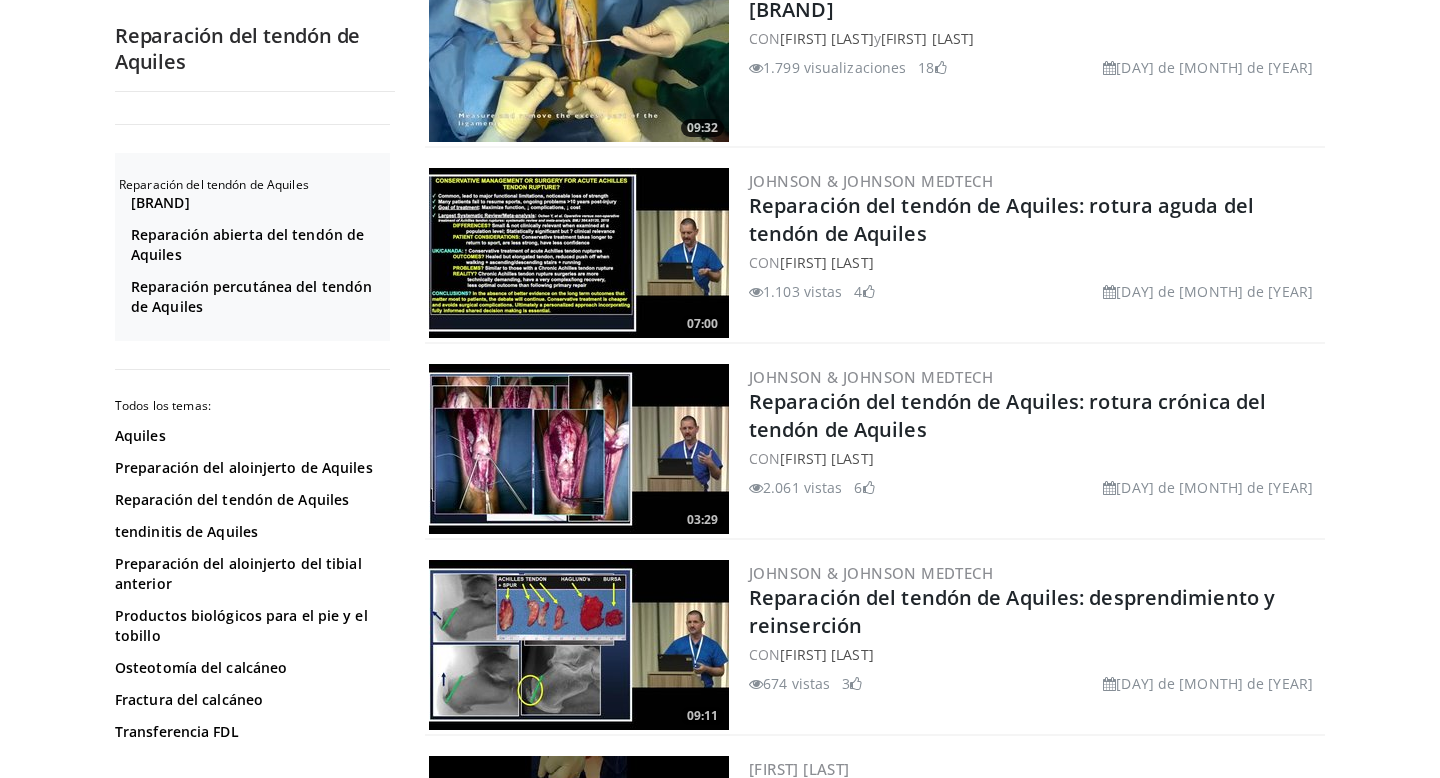 scroll, scrollTop: 1238, scrollLeft: 0, axis: vertical 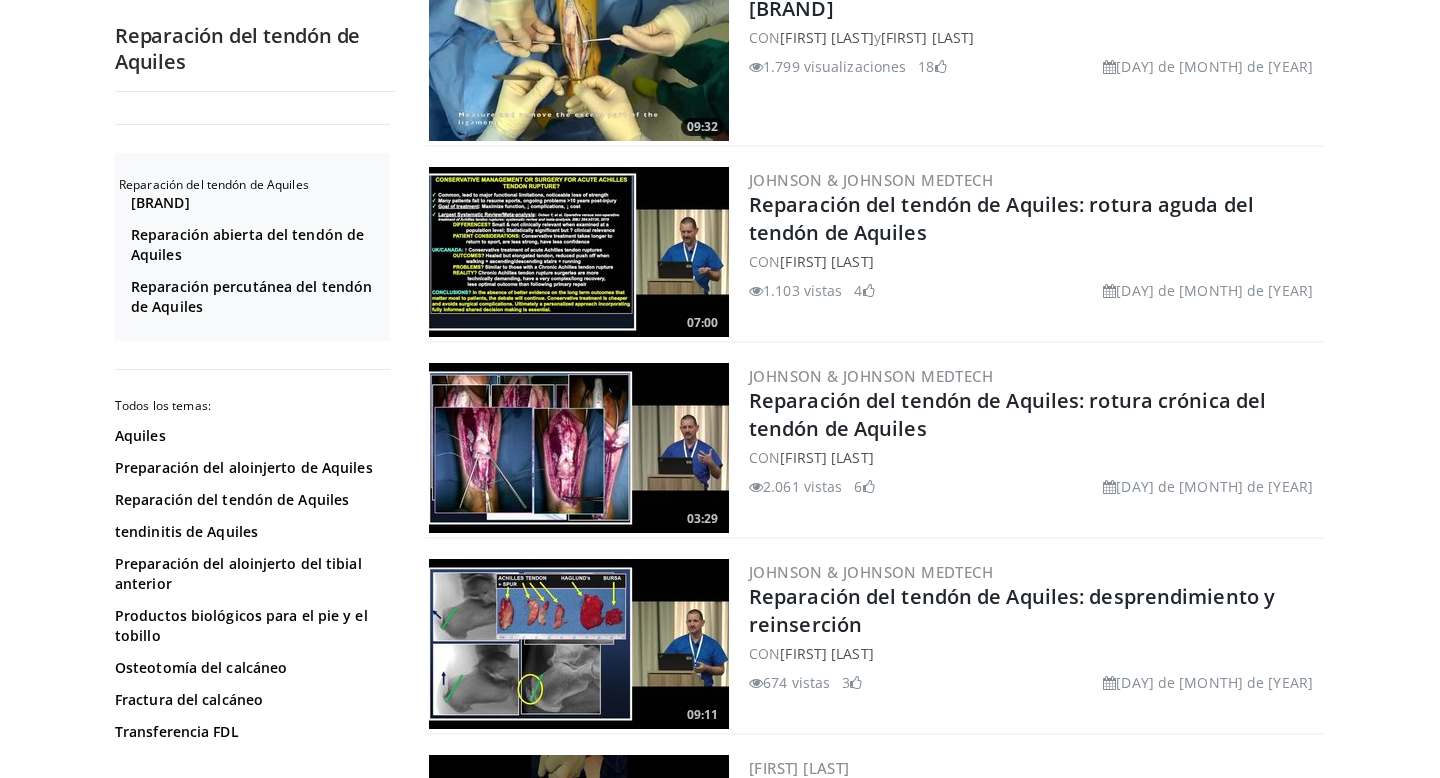 click at bounding box center [579, 448] 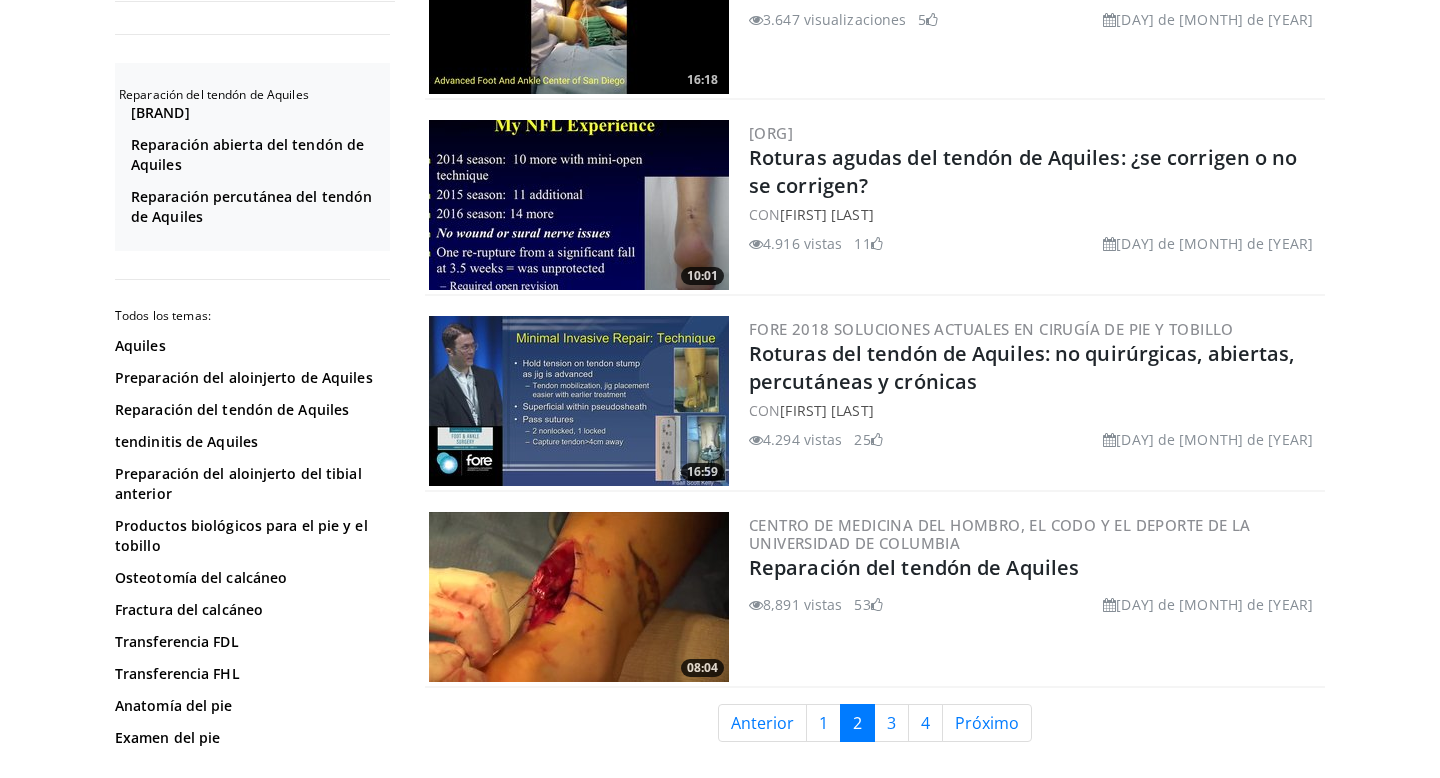 scroll, scrollTop: 4464, scrollLeft: 0, axis: vertical 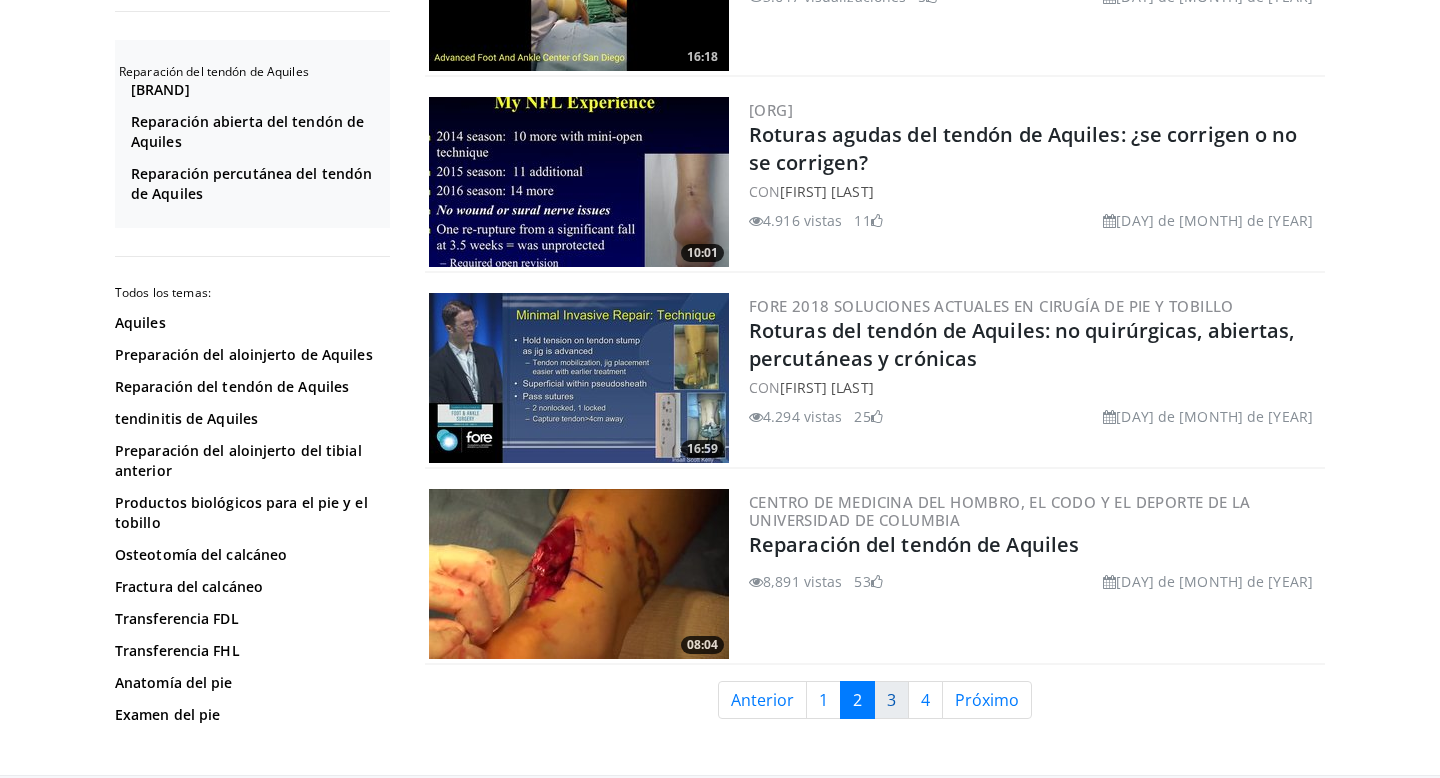 click on "3" at bounding box center (891, 700) 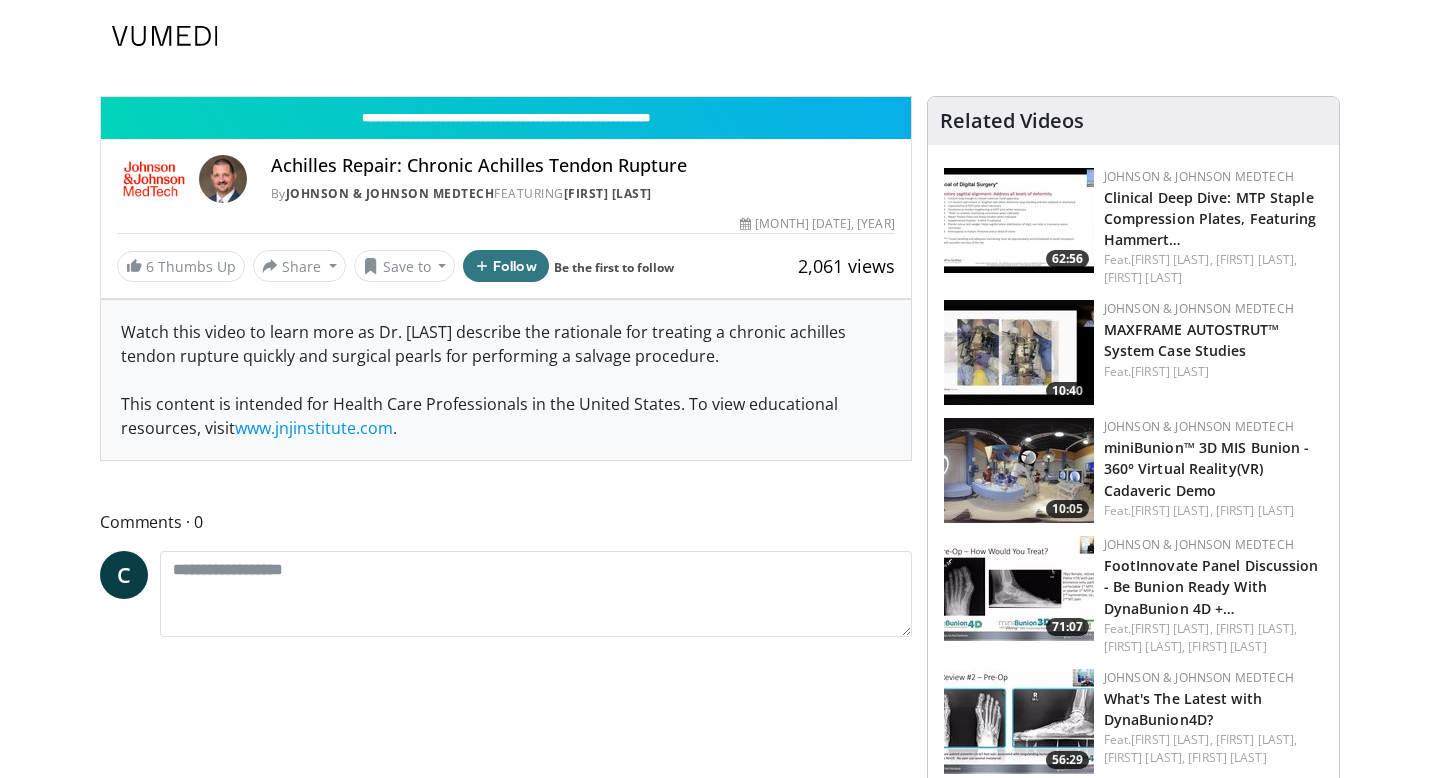 scroll, scrollTop: 0, scrollLeft: 0, axis: both 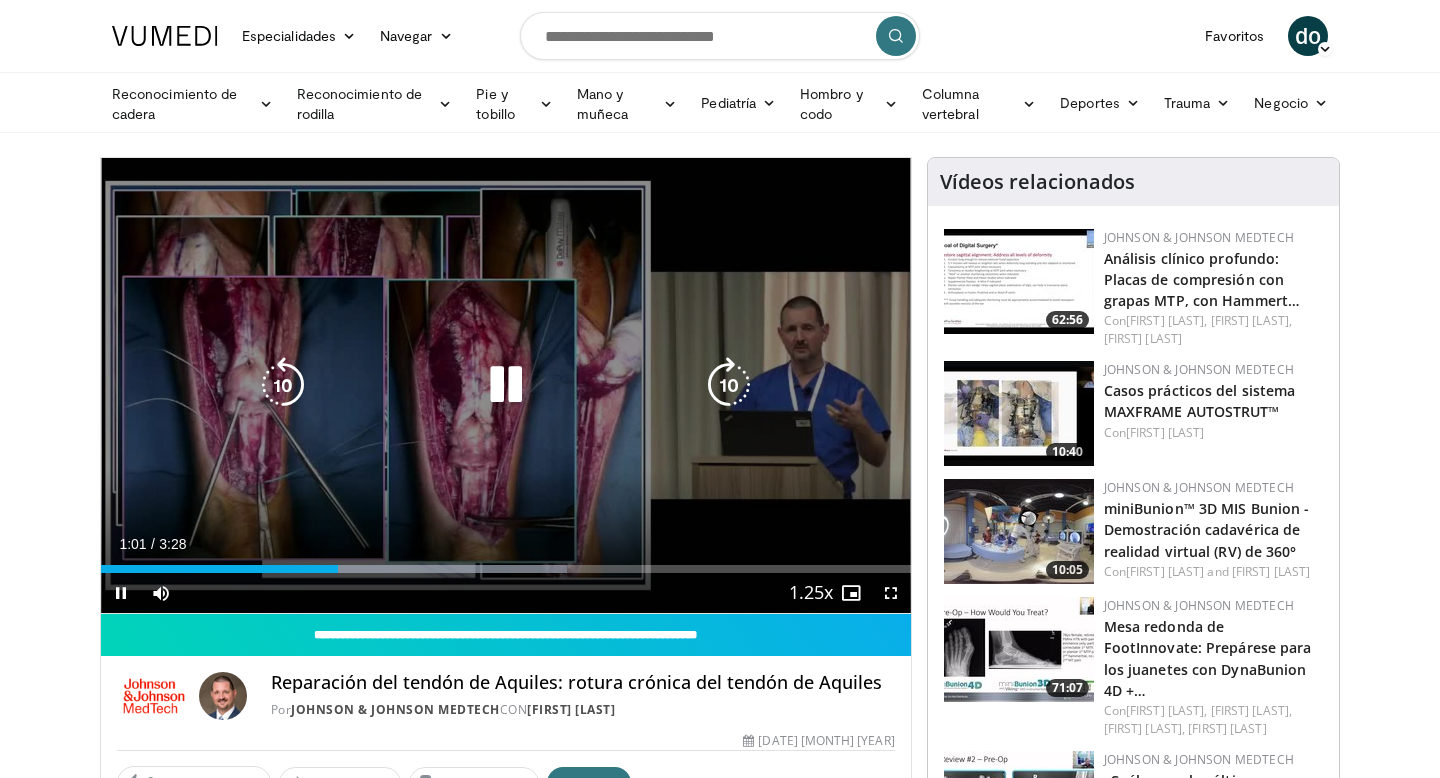 click on "10 seconds
Tap to unmute" at bounding box center (506, 385) 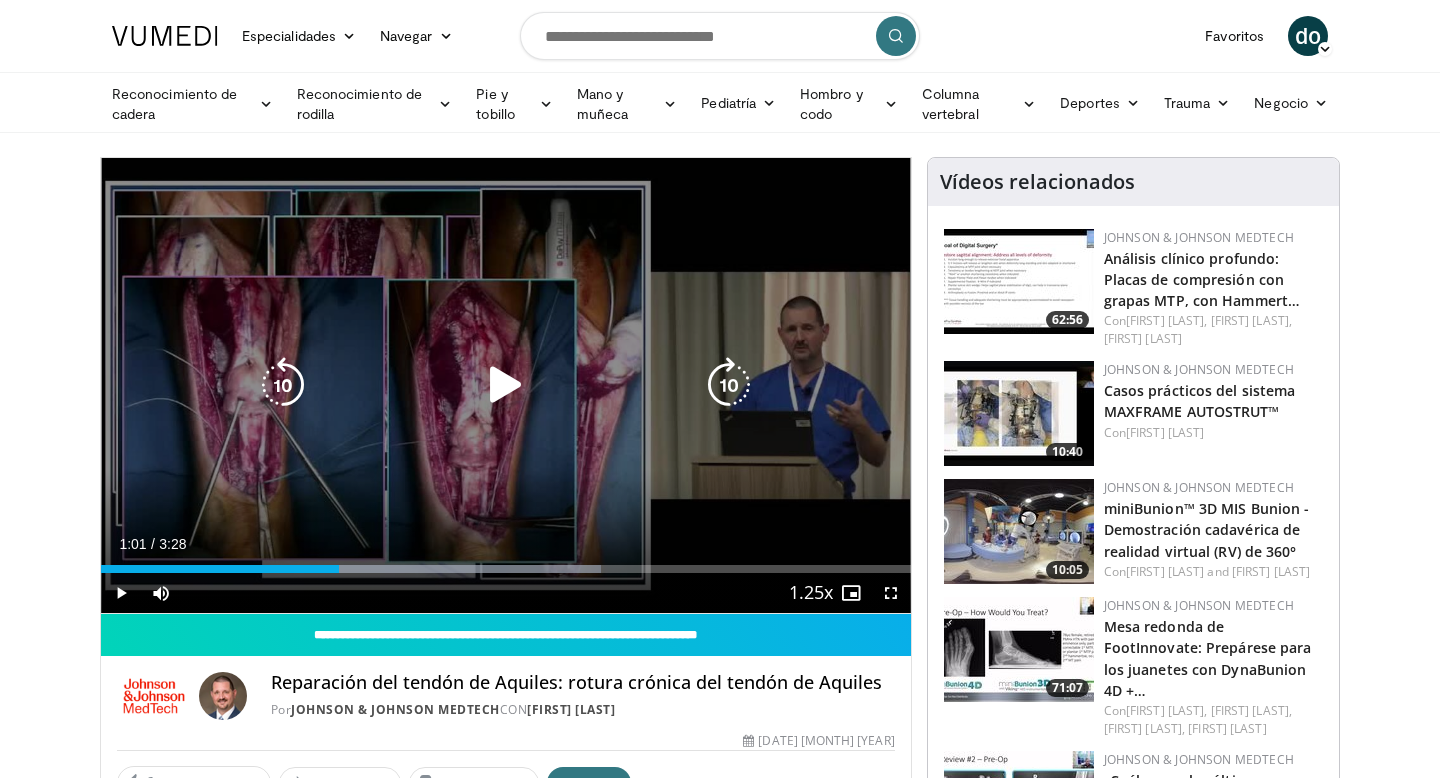 click on "10 seconds
Tap to unmute" at bounding box center [506, 385] 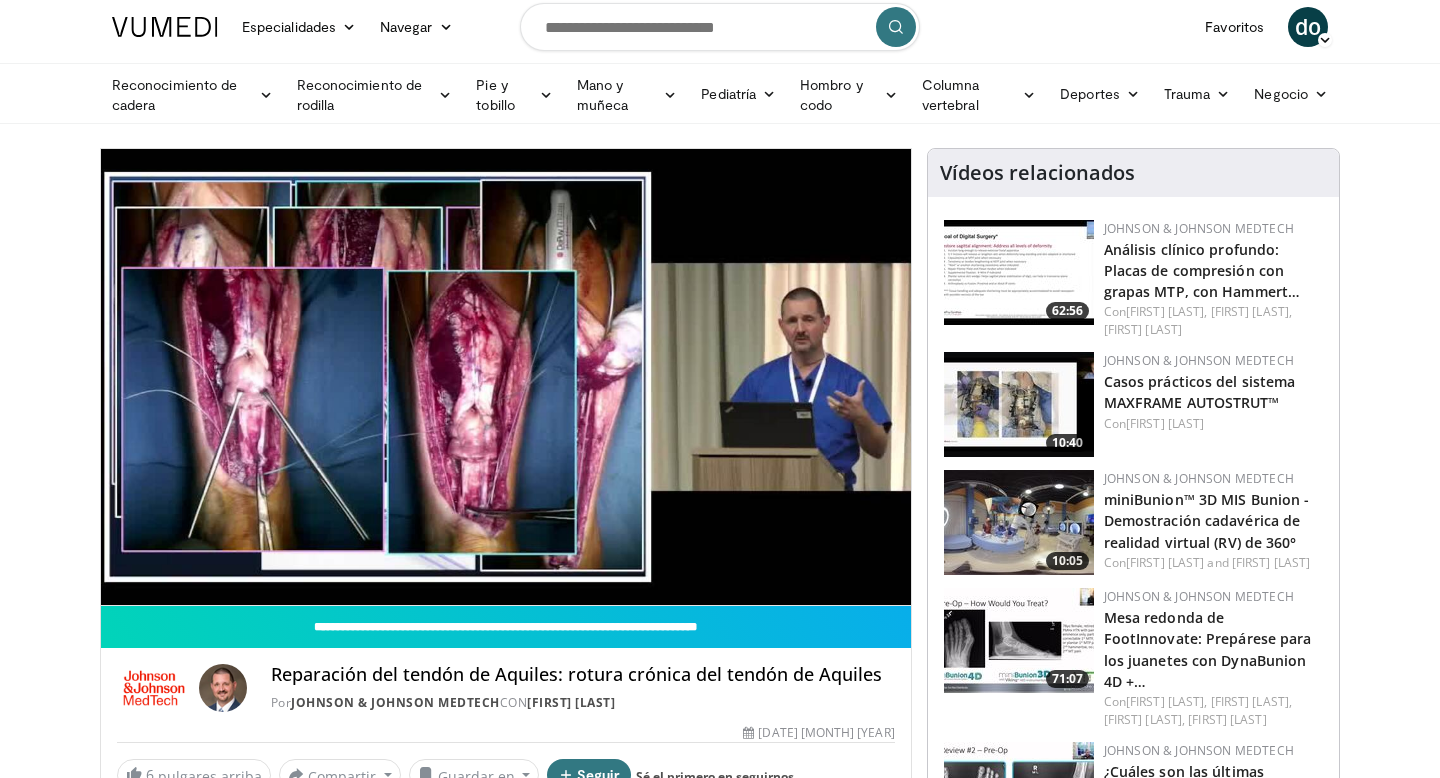 scroll, scrollTop: 0, scrollLeft: 0, axis: both 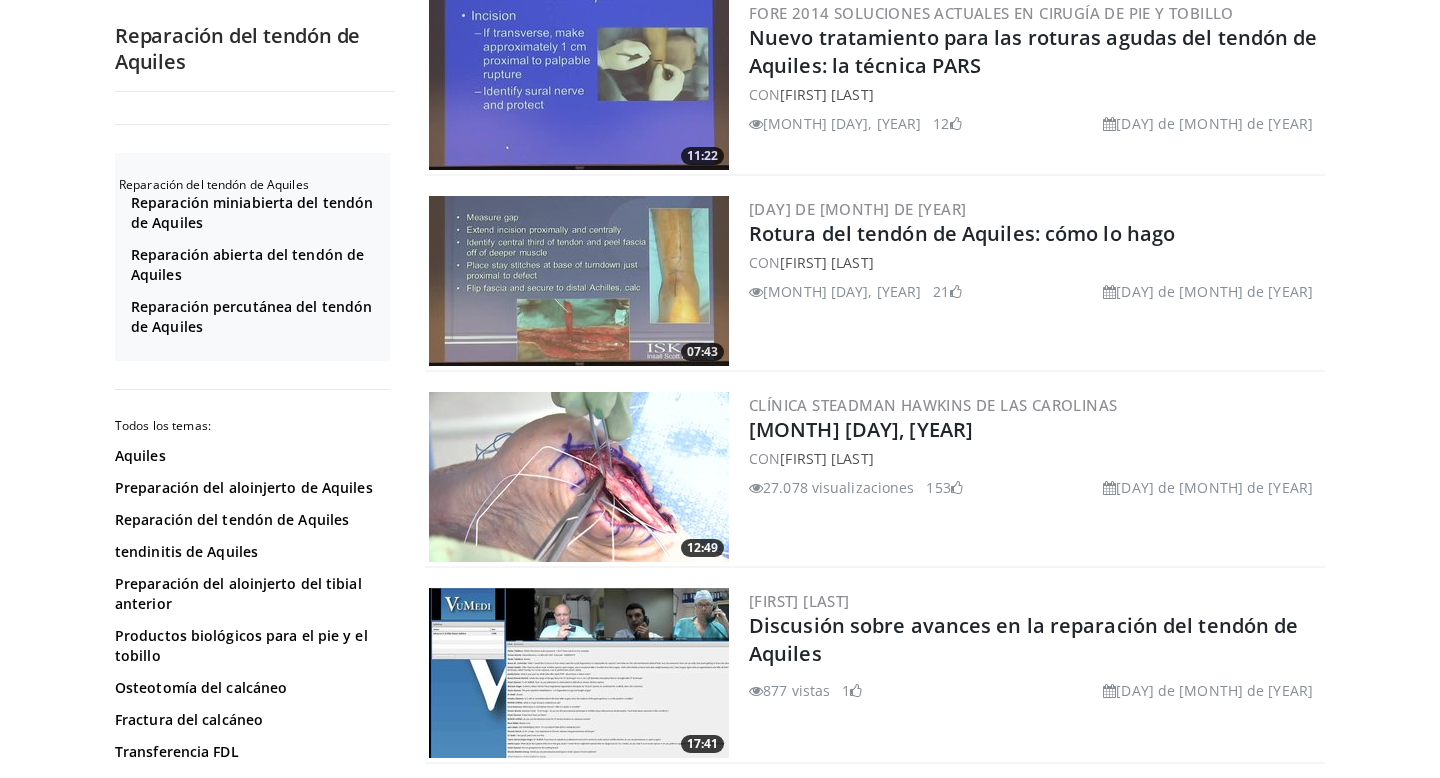 click at bounding box center (579, 477) 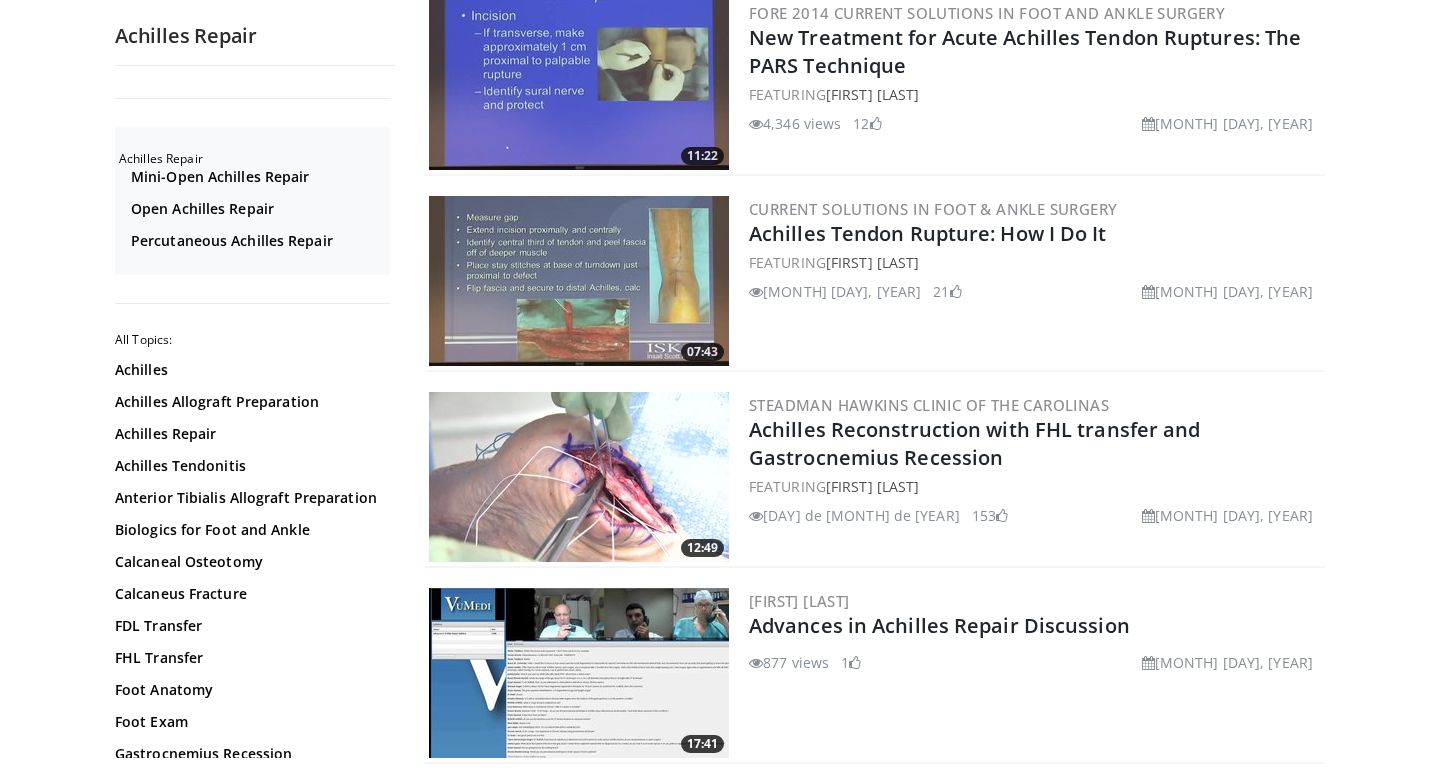 scroll, scrollTop: 1601, scrollLeft: 0, axis: vertical 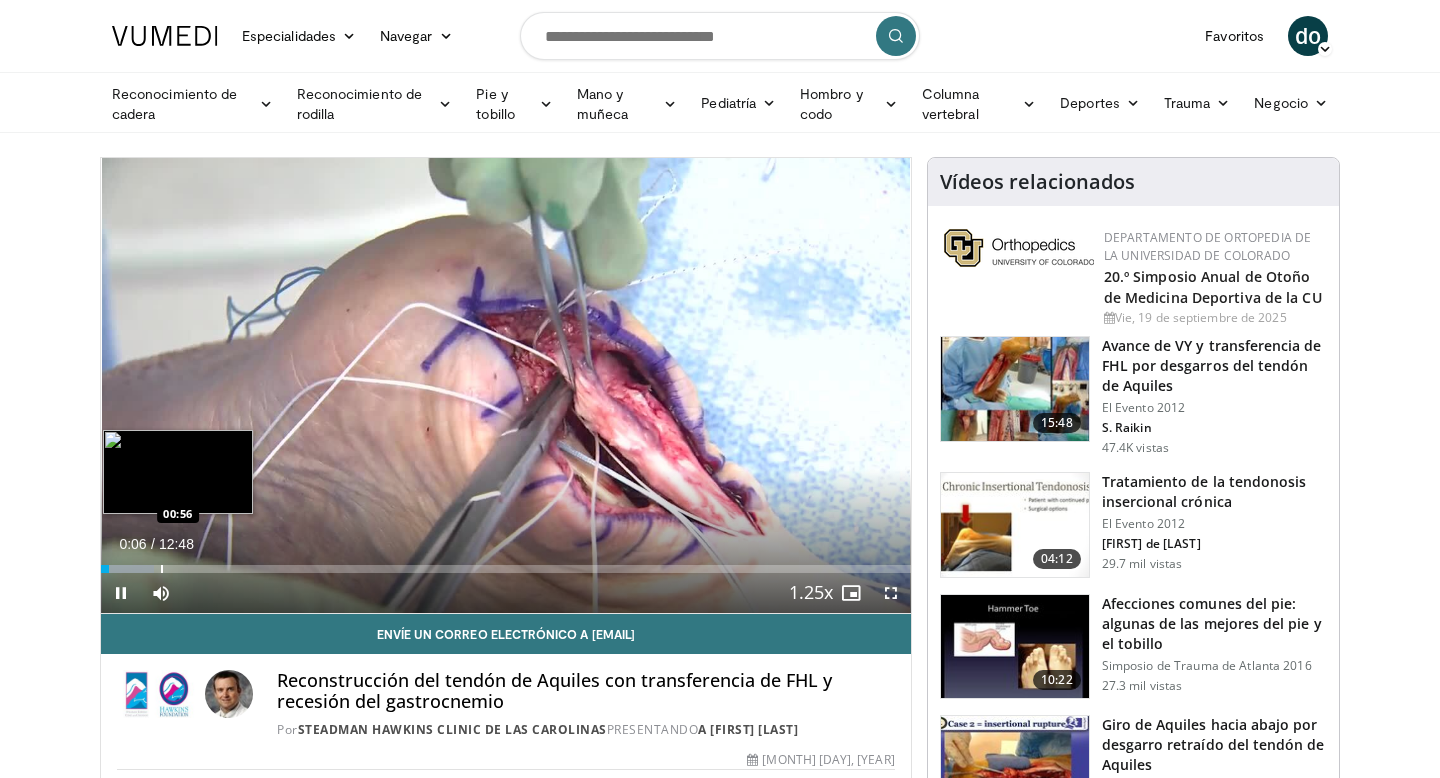 click at bounding box center [162, 569] 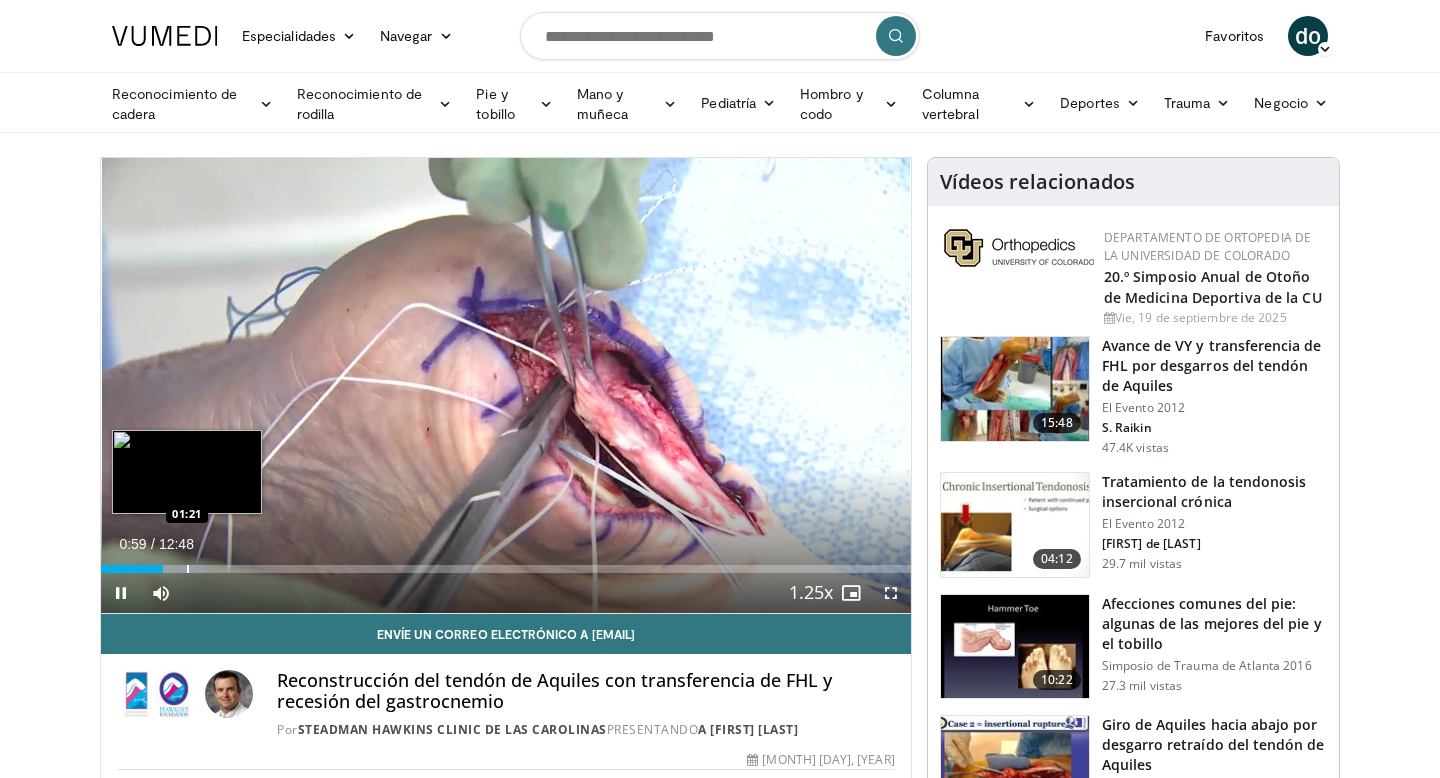 click at bounding box center (188, 569) 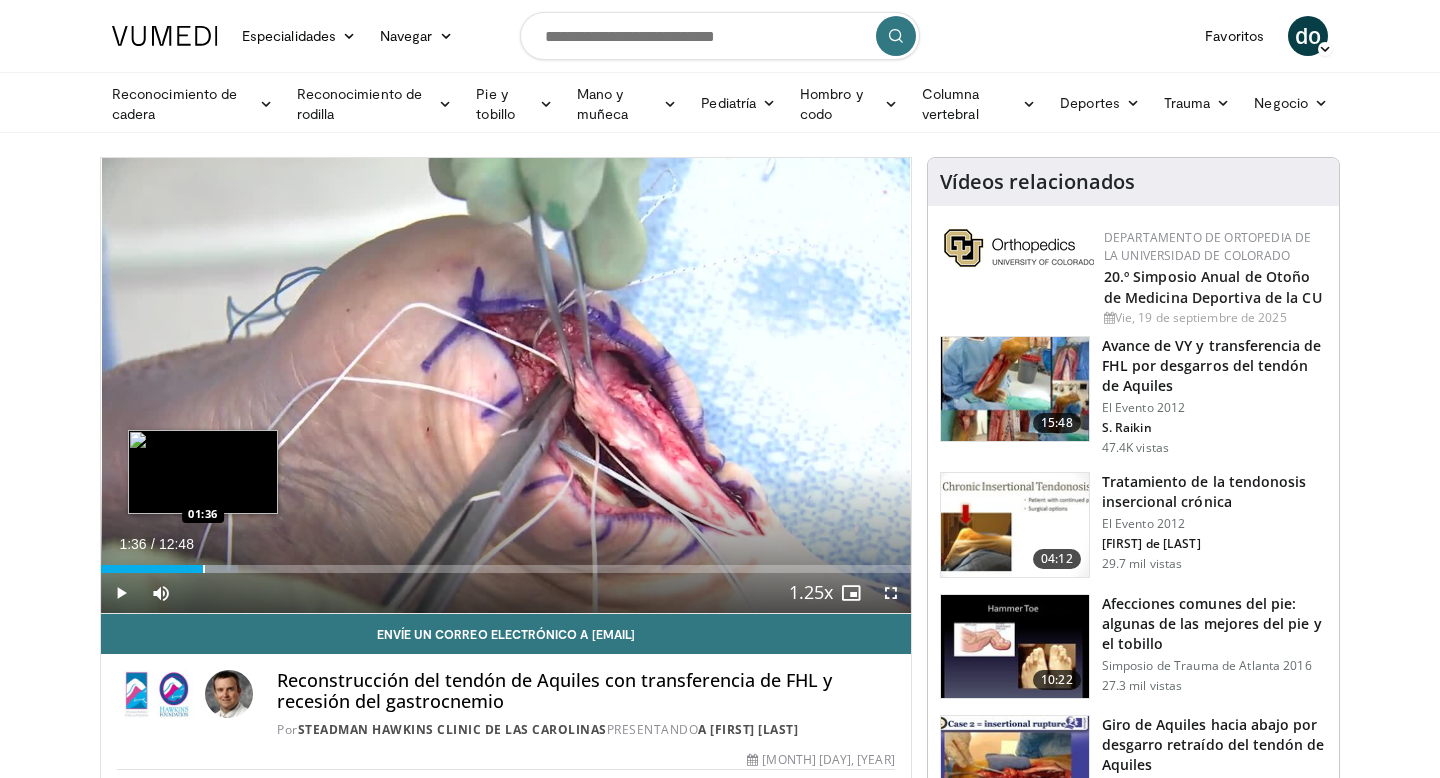 click at bounding box center (204, 569) 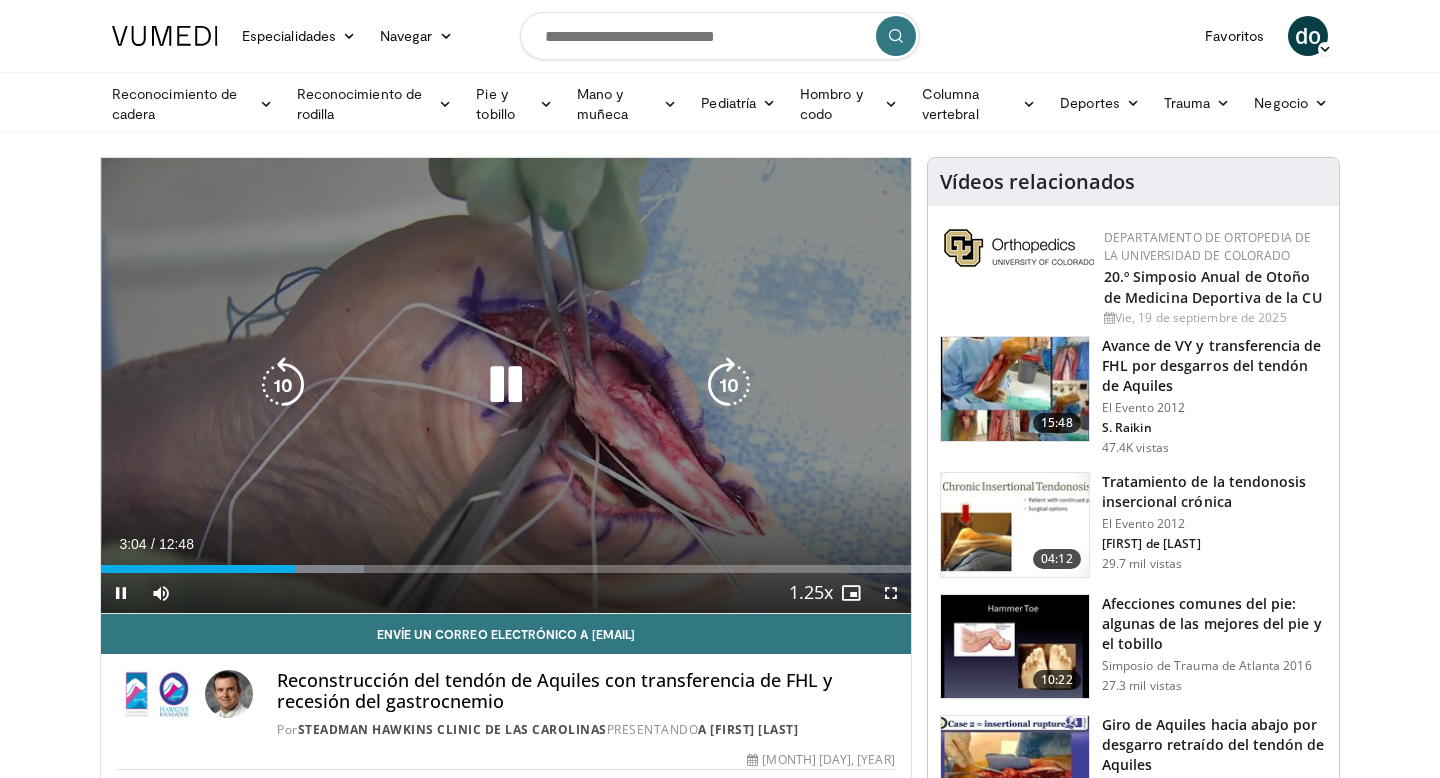 click at bounding box center (283, 385) 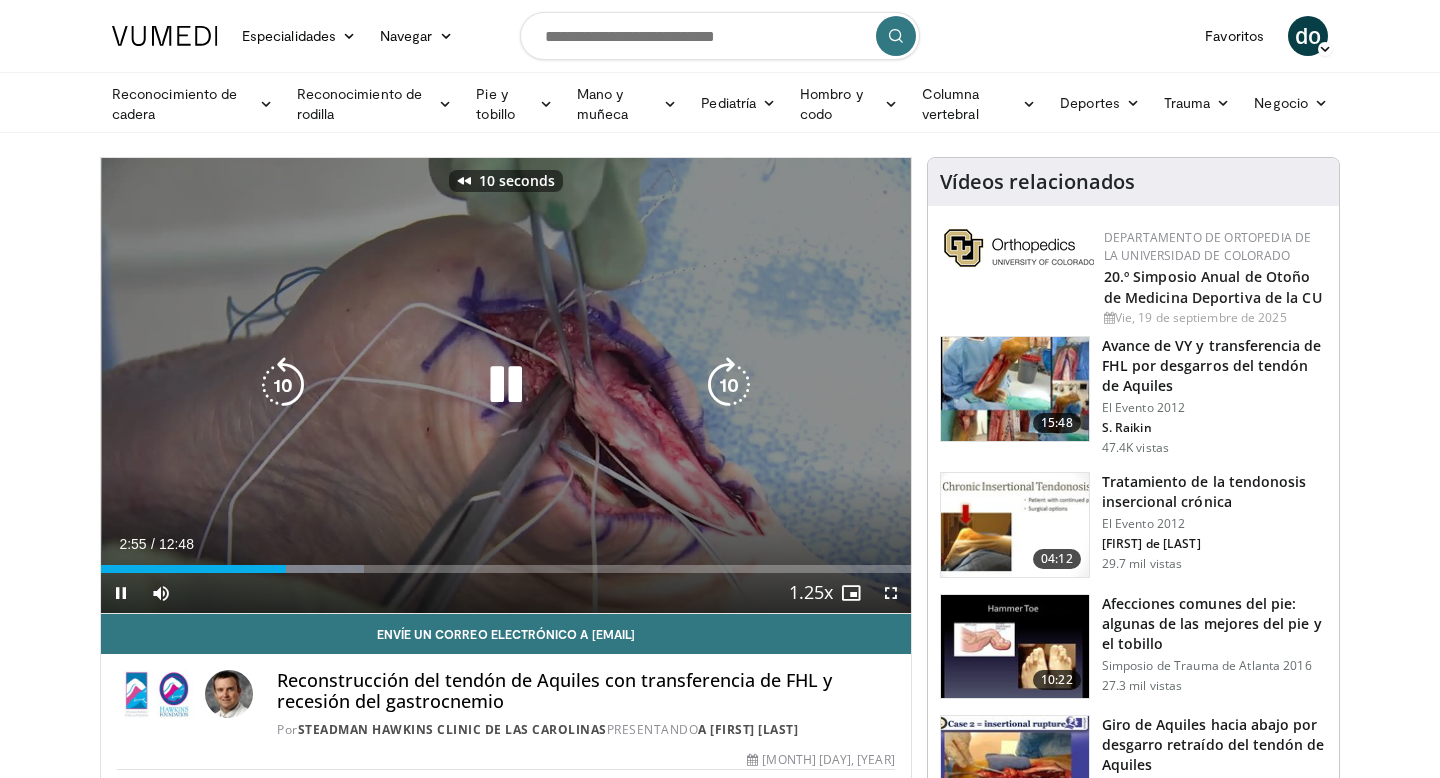 click at bounding box center [283, 385] 